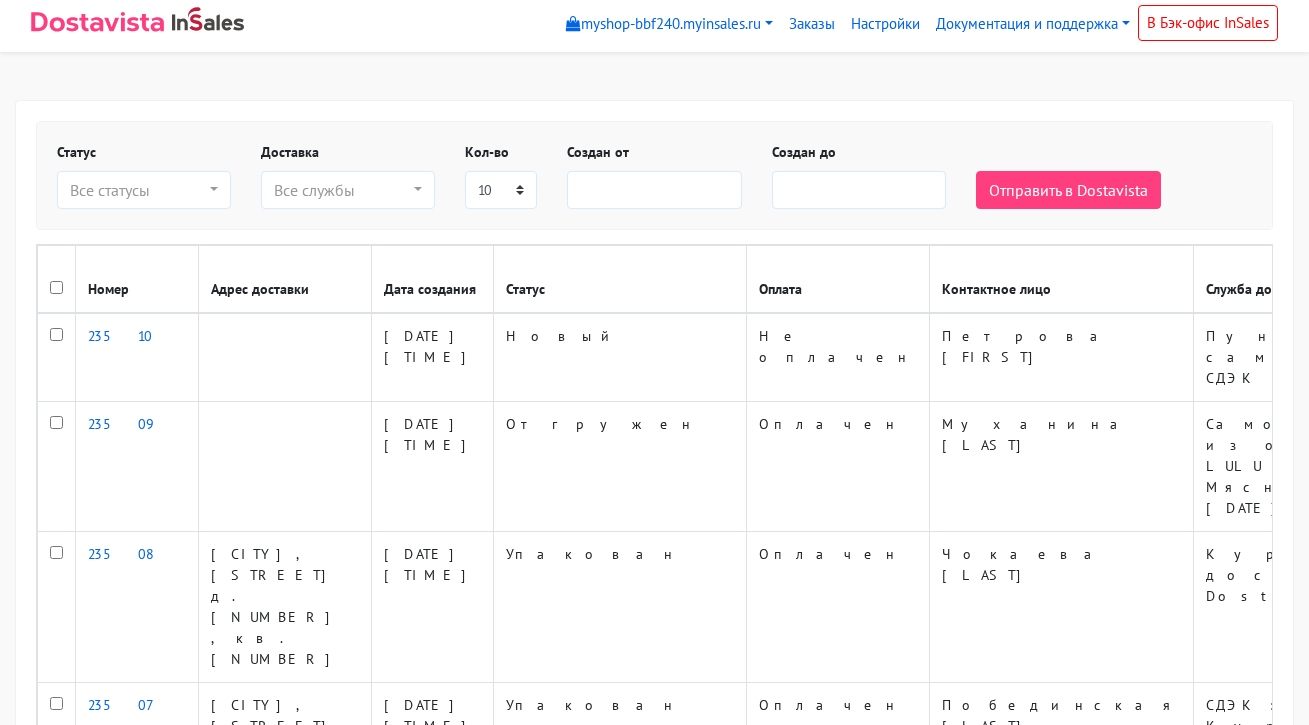 scroll, scrollTop: 0, scrollLeft: 0, axis: both 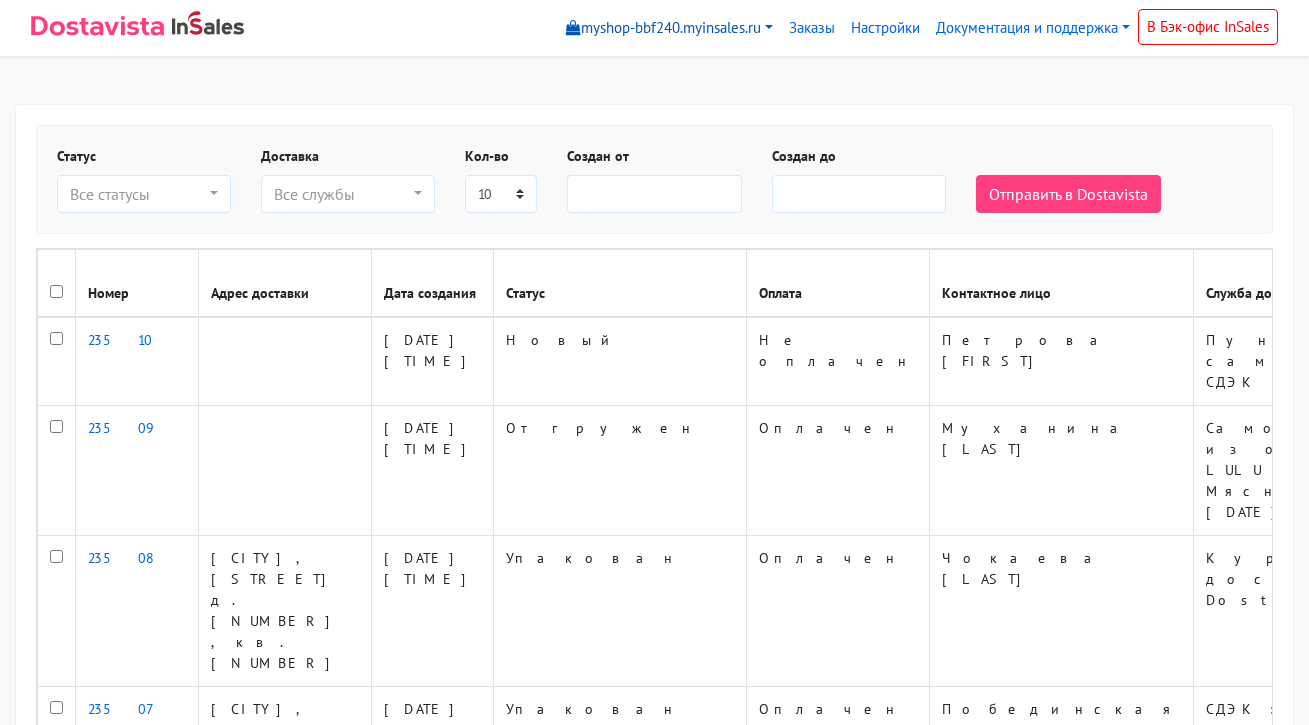 click on "myshop-bbf240.myinsales.ru" at bounding box center [669, 28] 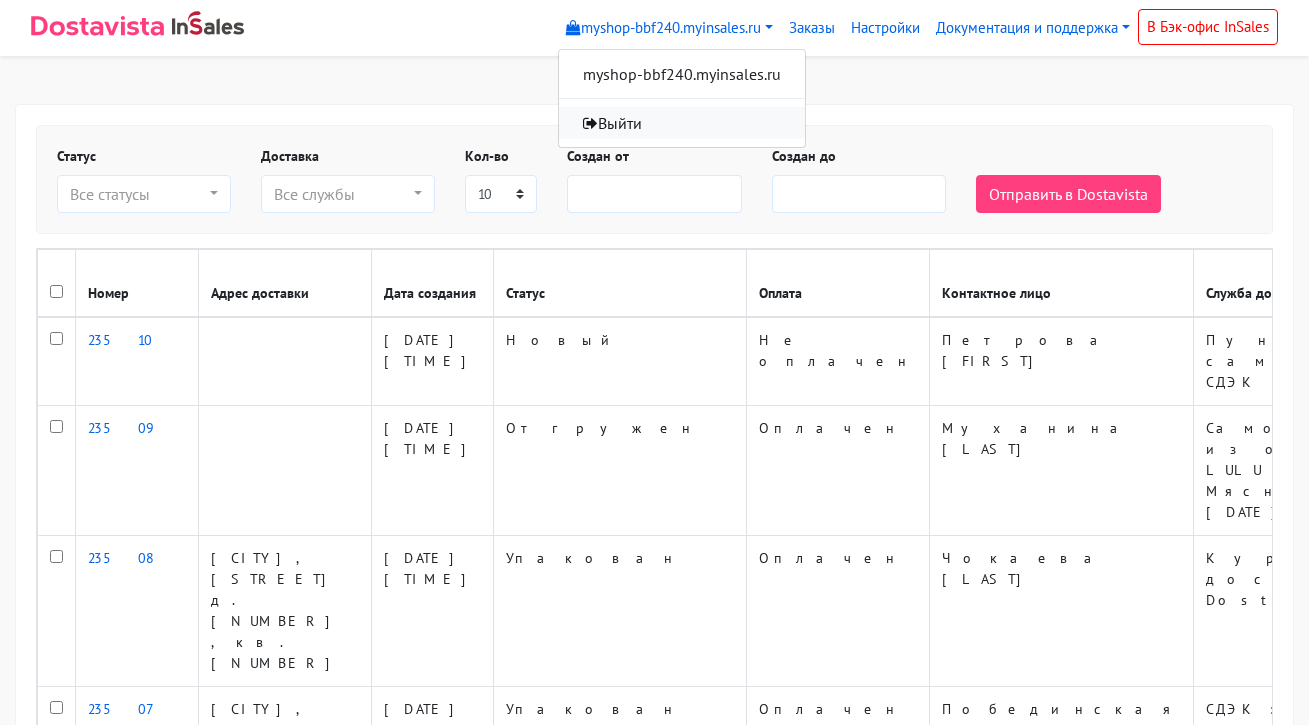 click on "Выйти" at bounding box center [682, 123] 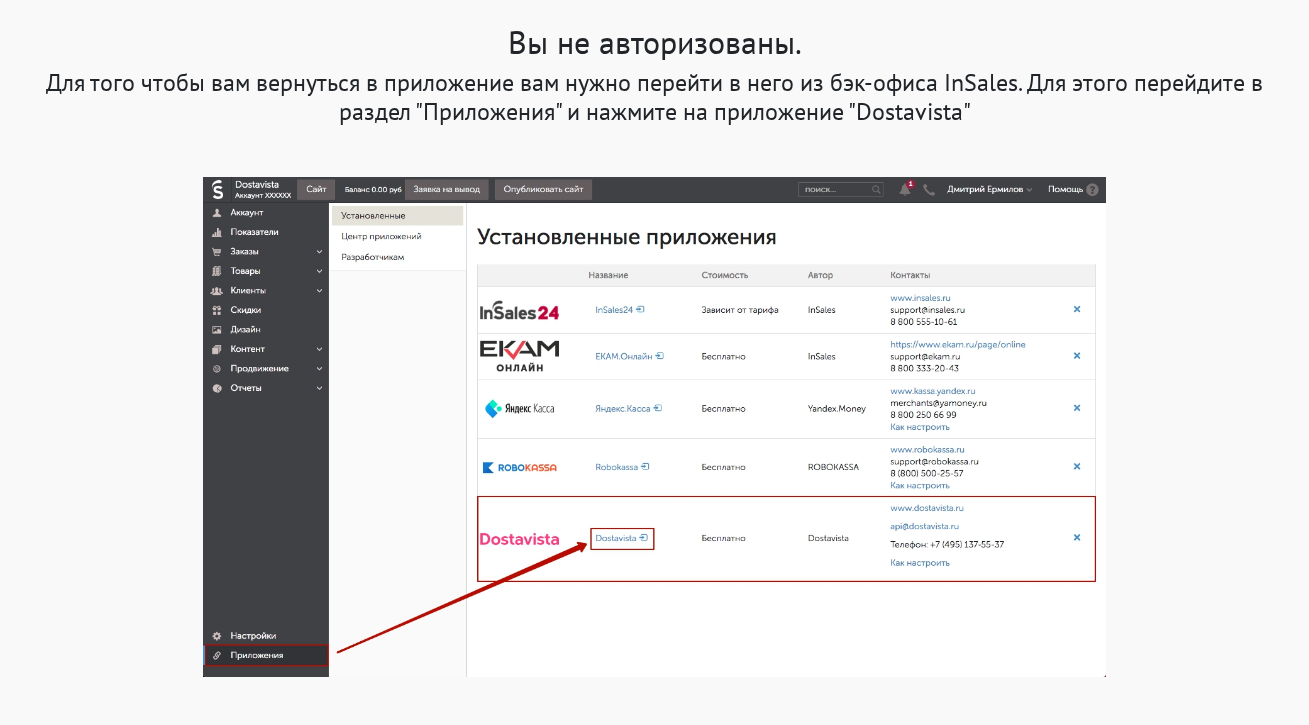 scroll, scrollTop: 0, scrollLeft: 0, axis: both 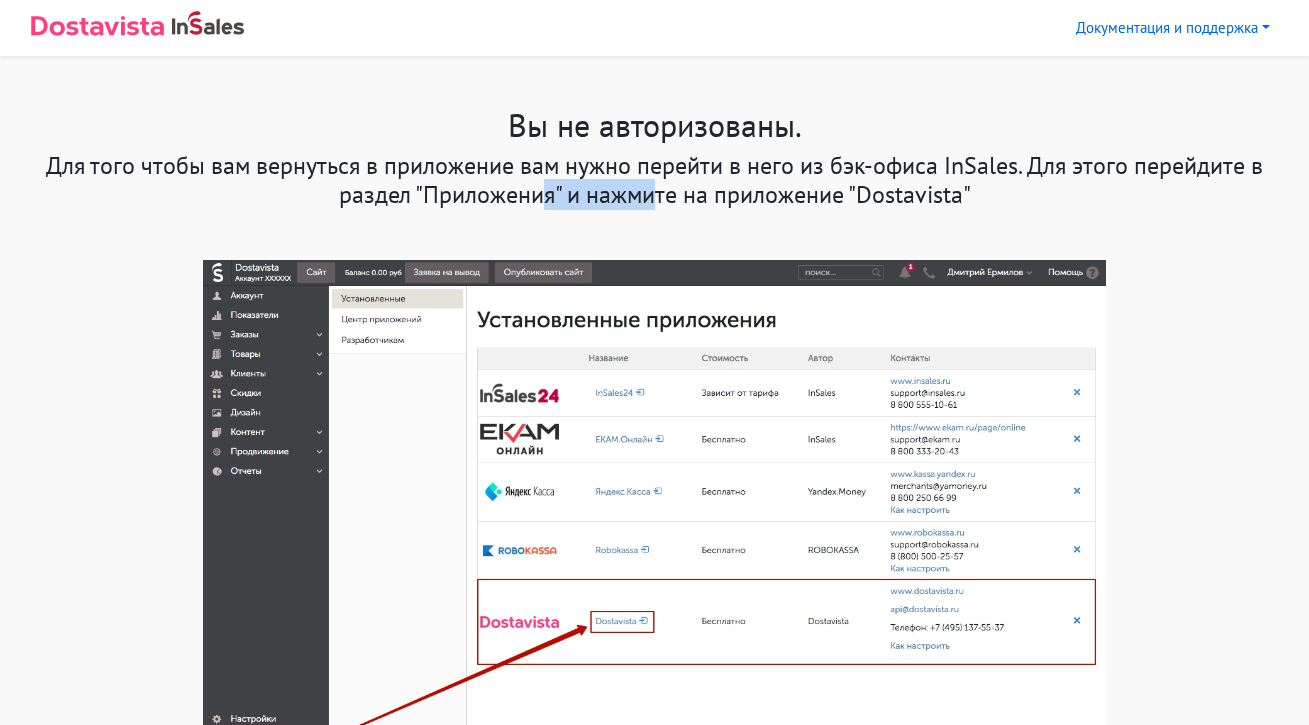 drag, startPoint x: 422, startPoint y: 193, endPoint x: 553, endPoint y: 188, distance: 131.09538 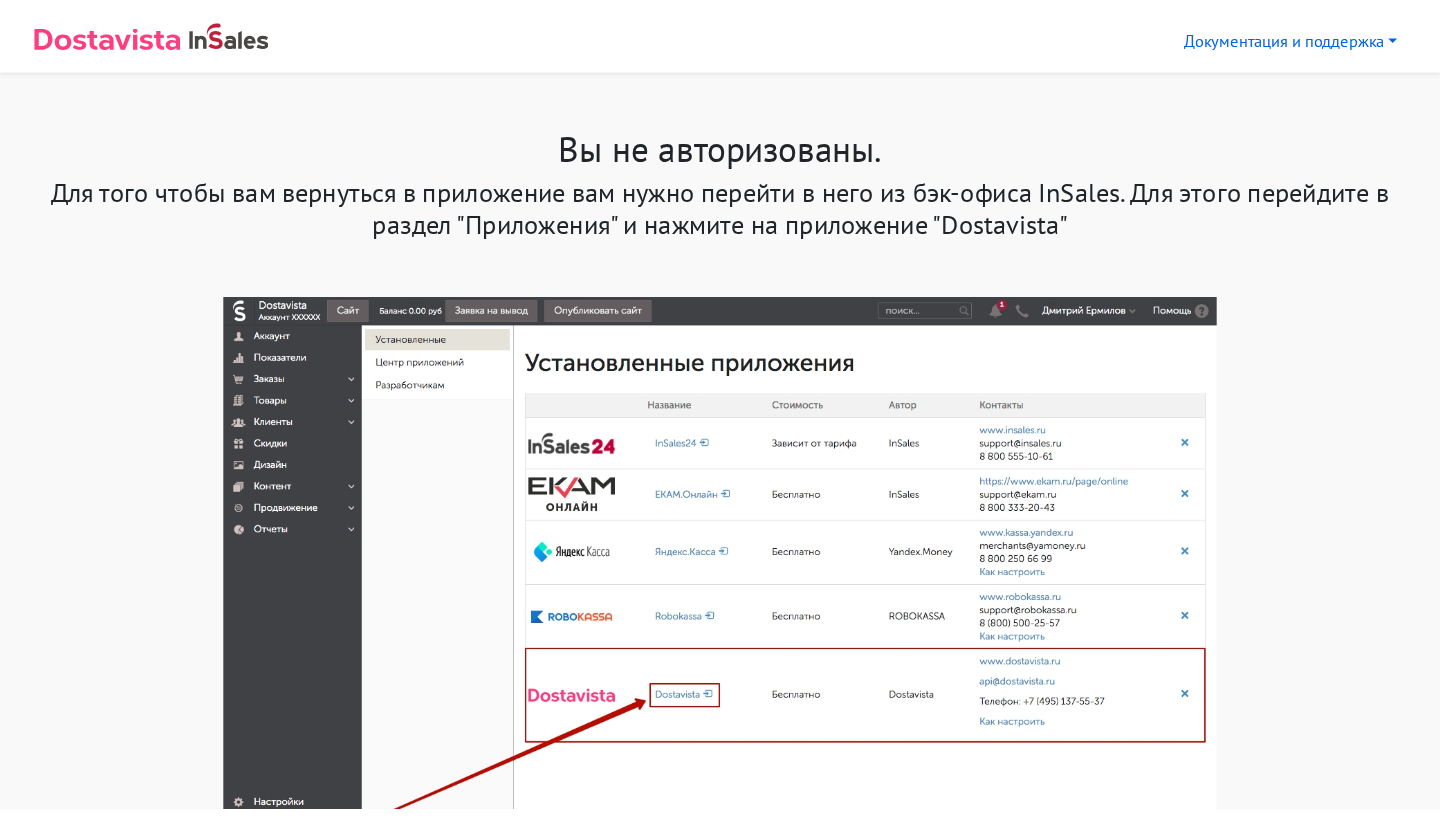 scroll, scrollTop: 0, scrollLeft: 0, axis: both 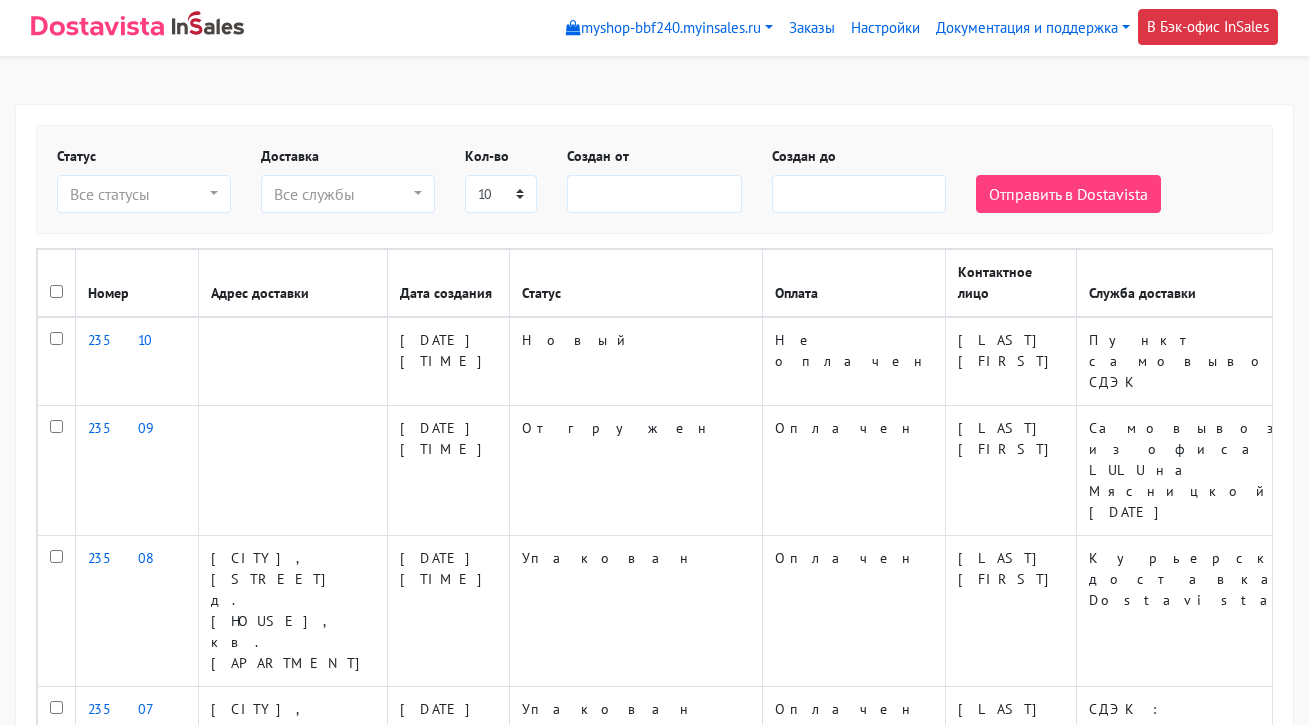 click on "В Бэк-офис InSales" at bounding box center (1208, 27) 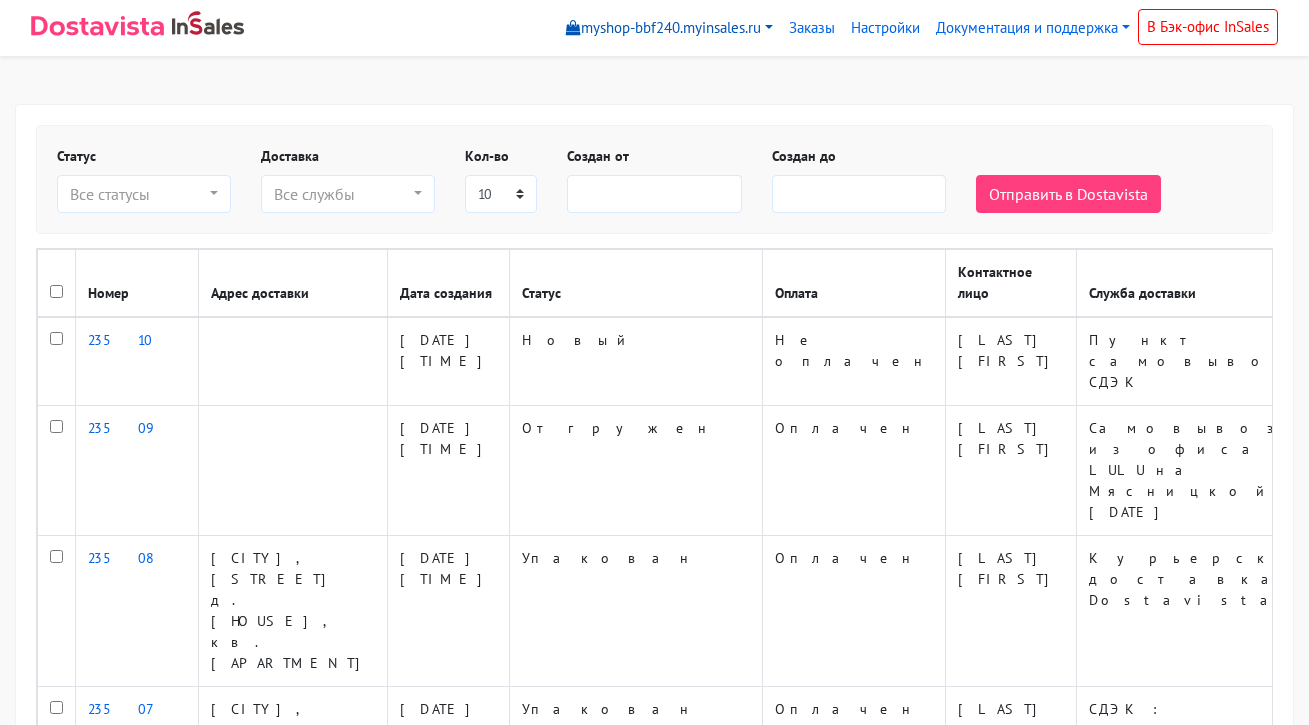 click on "myshop-bbf240.myinsales.ru" at bounding box center [669, 28] 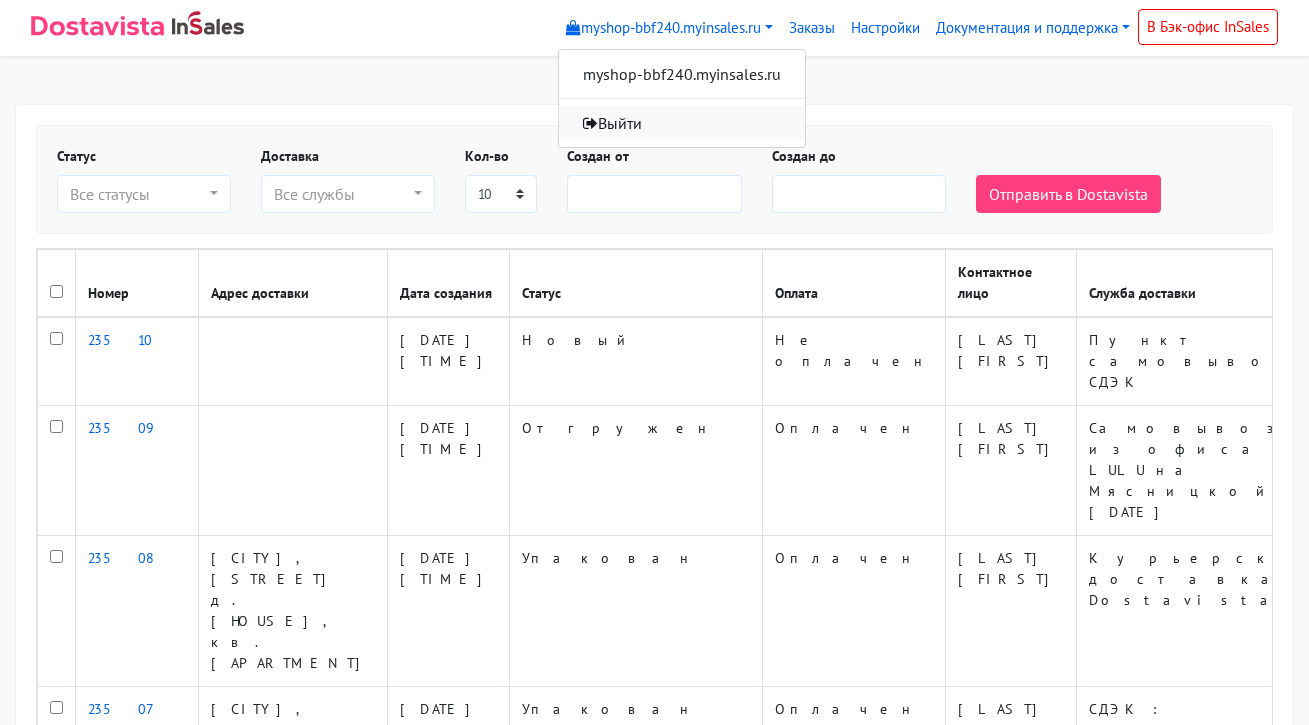 click on "Выйти" at bounding box center [682, 123] 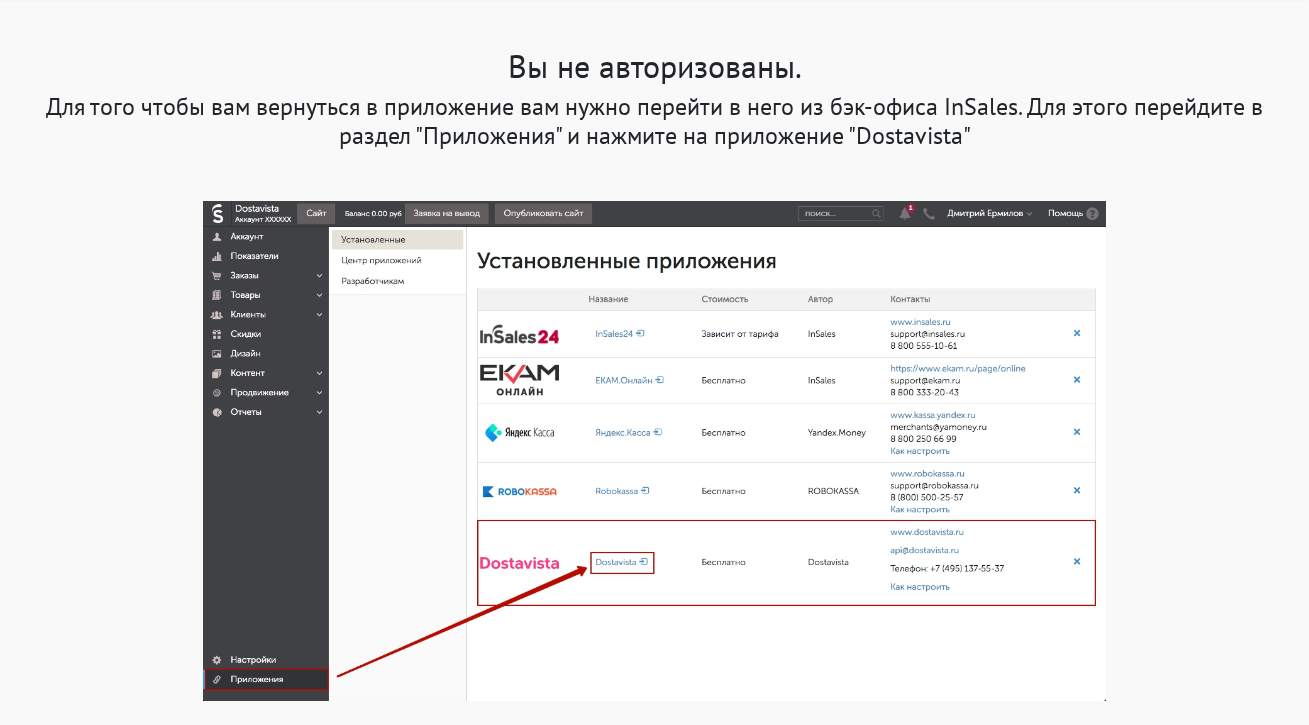 scroll, scrollTop: 0, scrollLeft: 0, axis: both 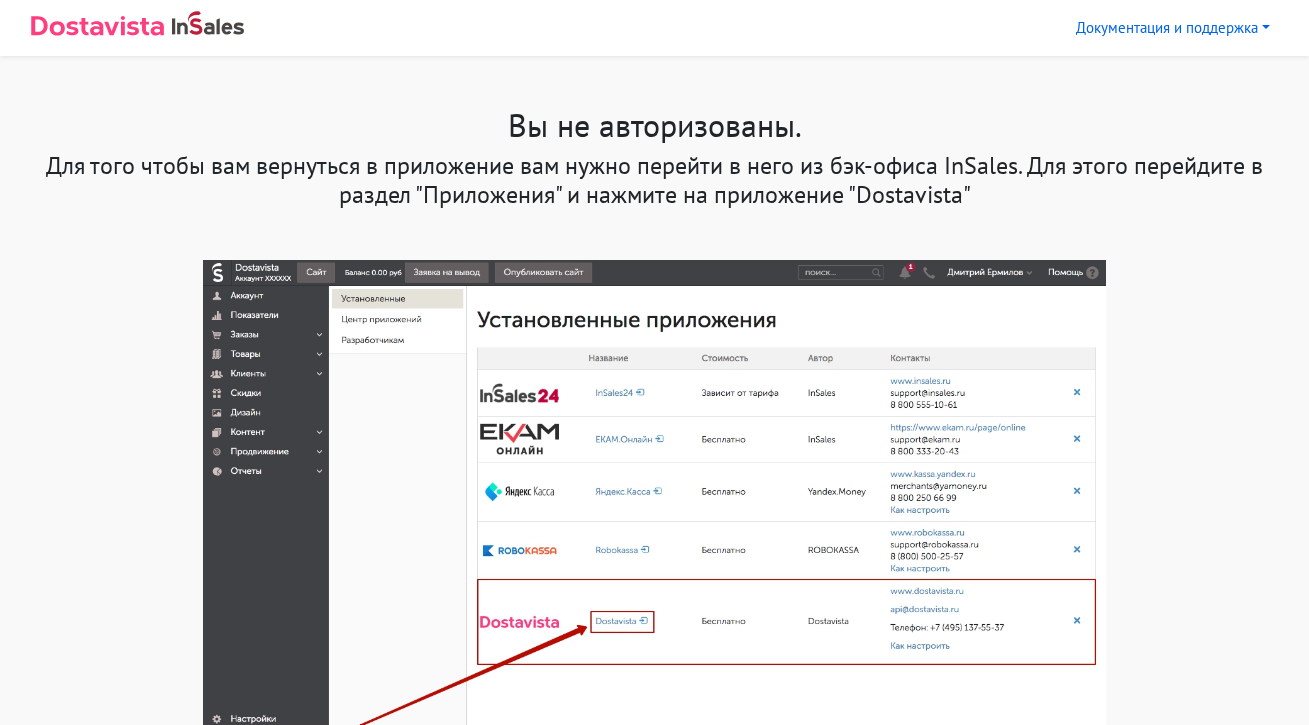 drag, startPoint x: 285, startPoint y: 164, endPoint x: 1009, endPoint y: 183, distance: 724.24927 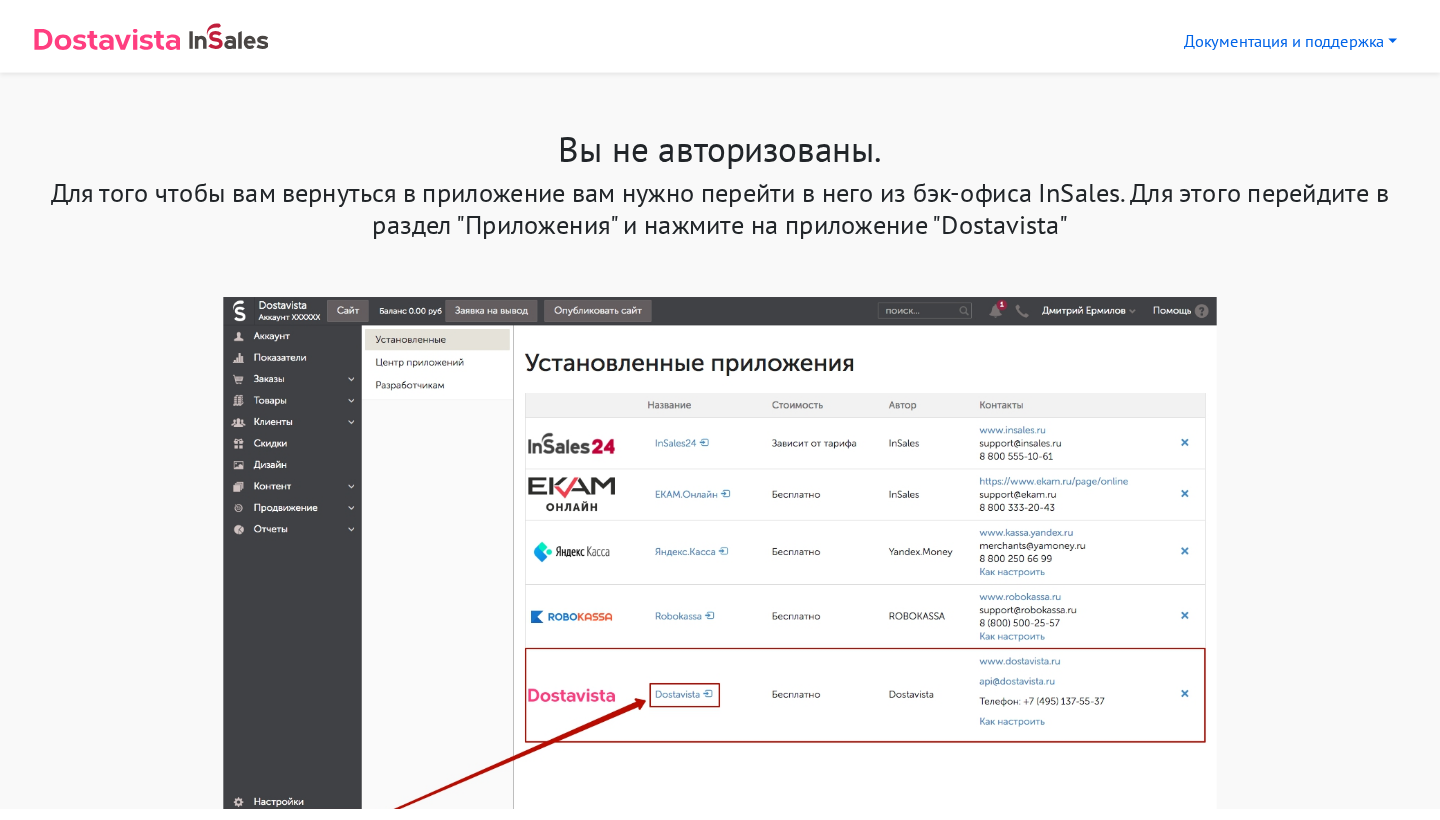 scroll, scrollTop: 0, scrollLeft: 0, axis: both 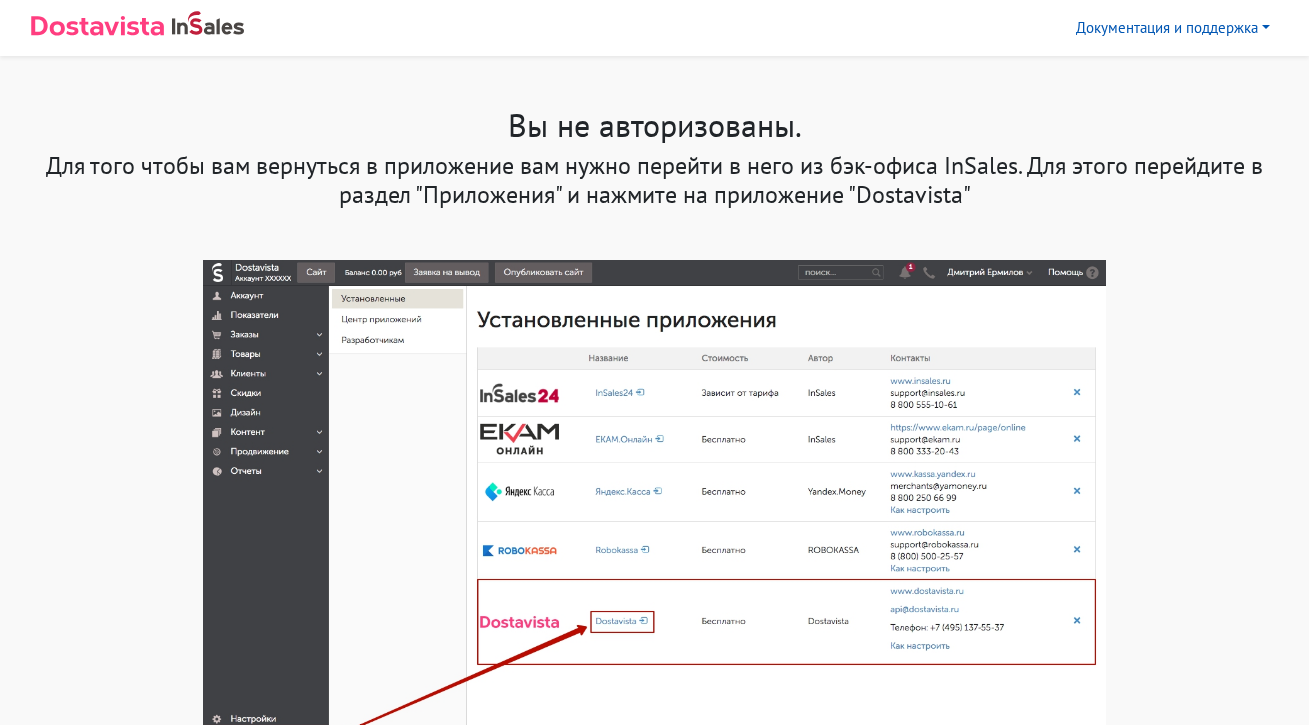 click on "Документация и поддержка" at bounding box center (1173, 28) 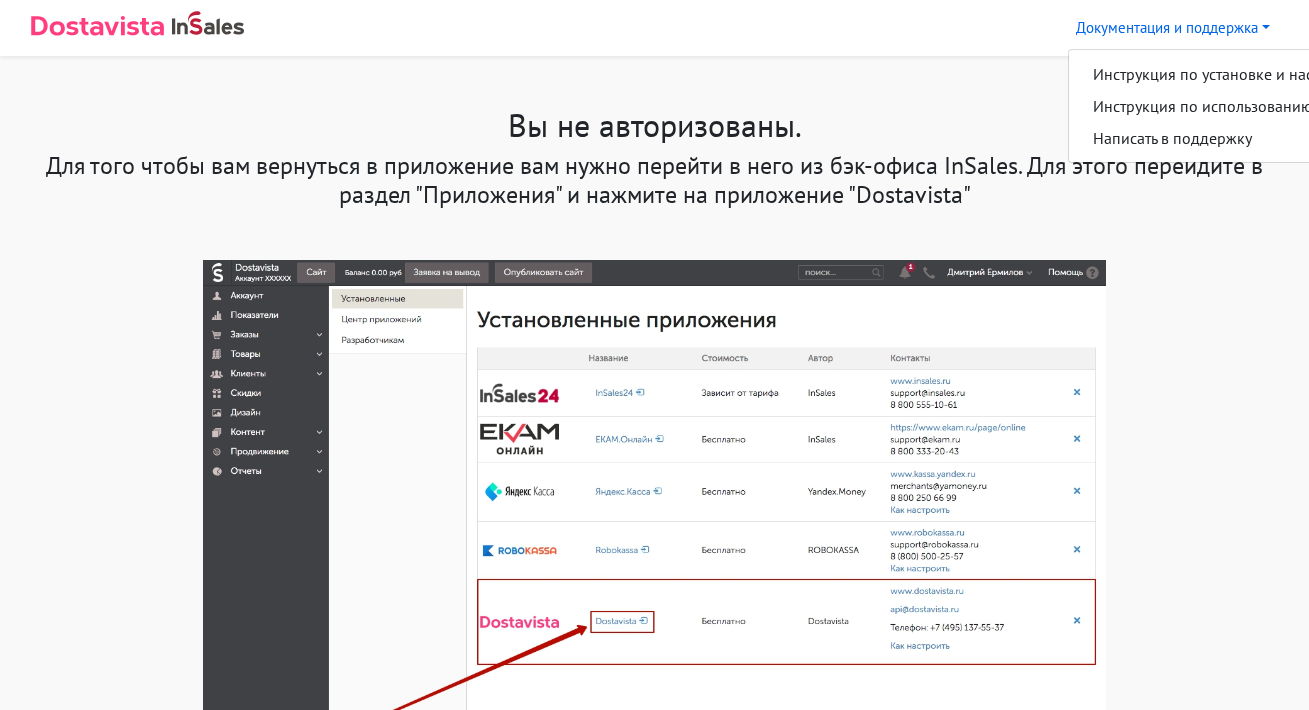 click on "Вы не авторизованы." at bounding box center [654, 125] 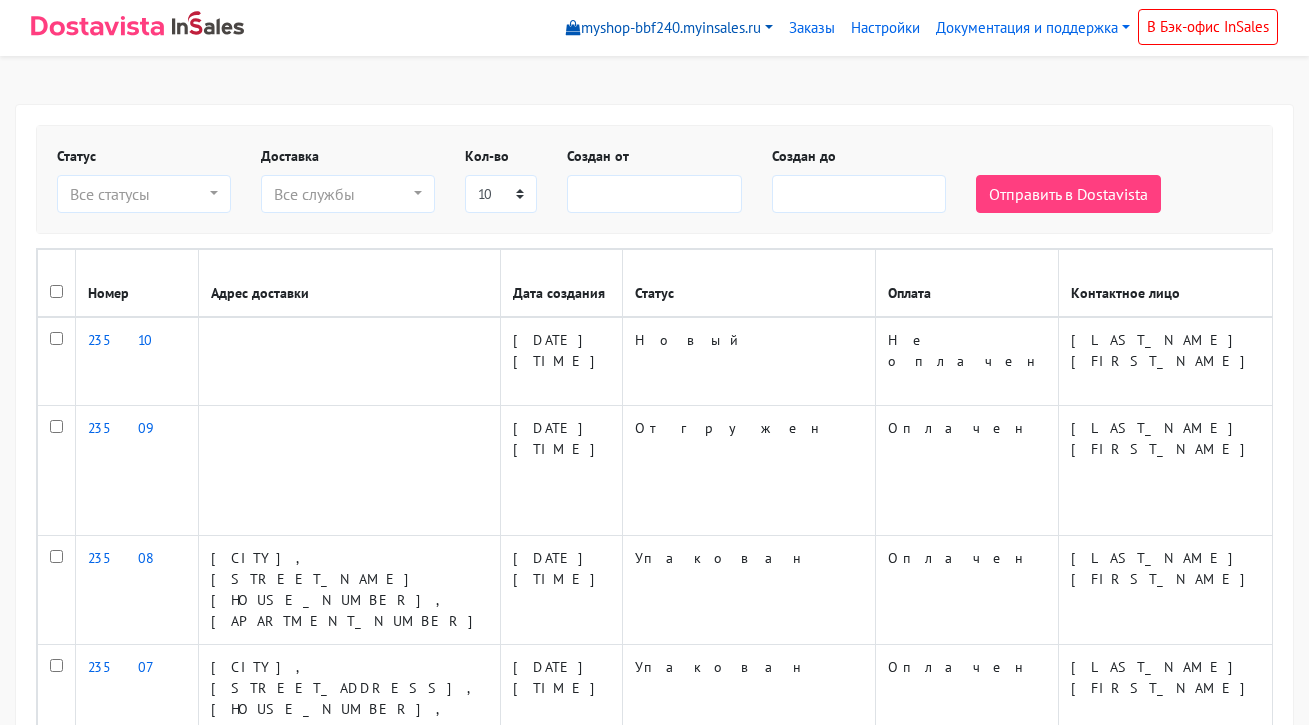 scroll, scrollTop: 0, scrollLeft: 0, axis: both 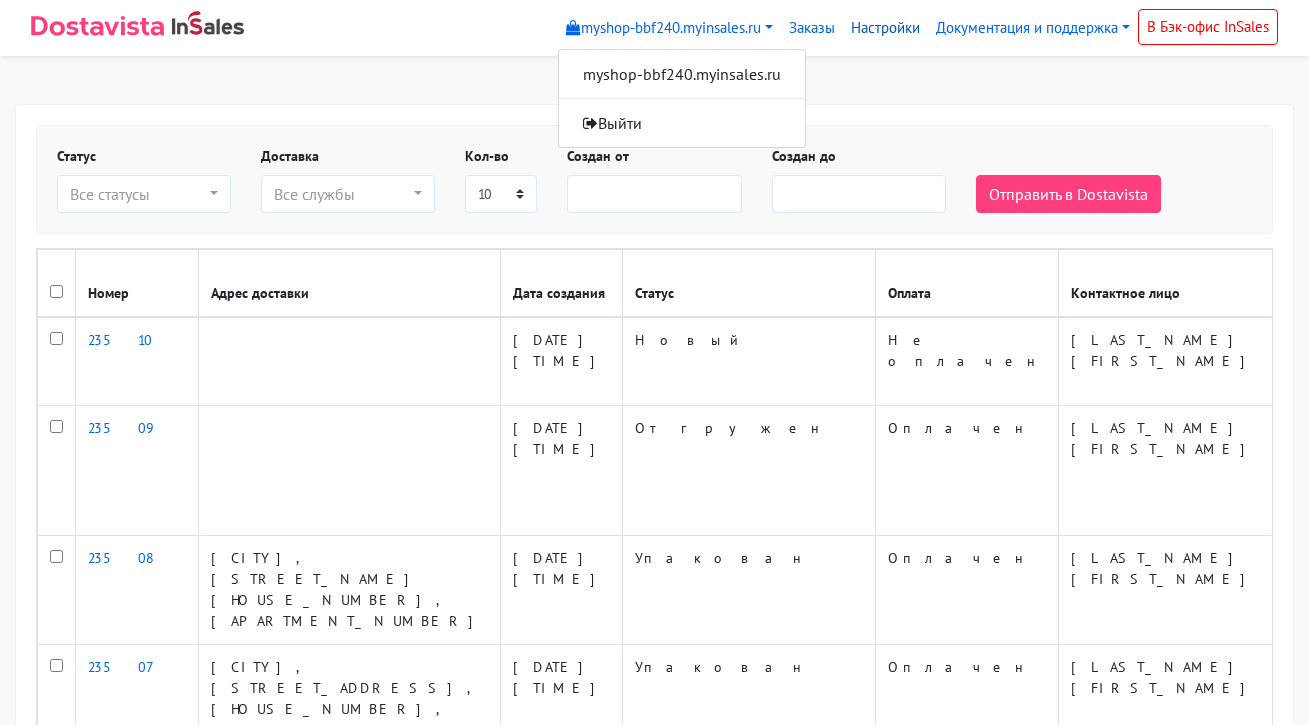 click on "Настройки" at bounding box center (885, 28) 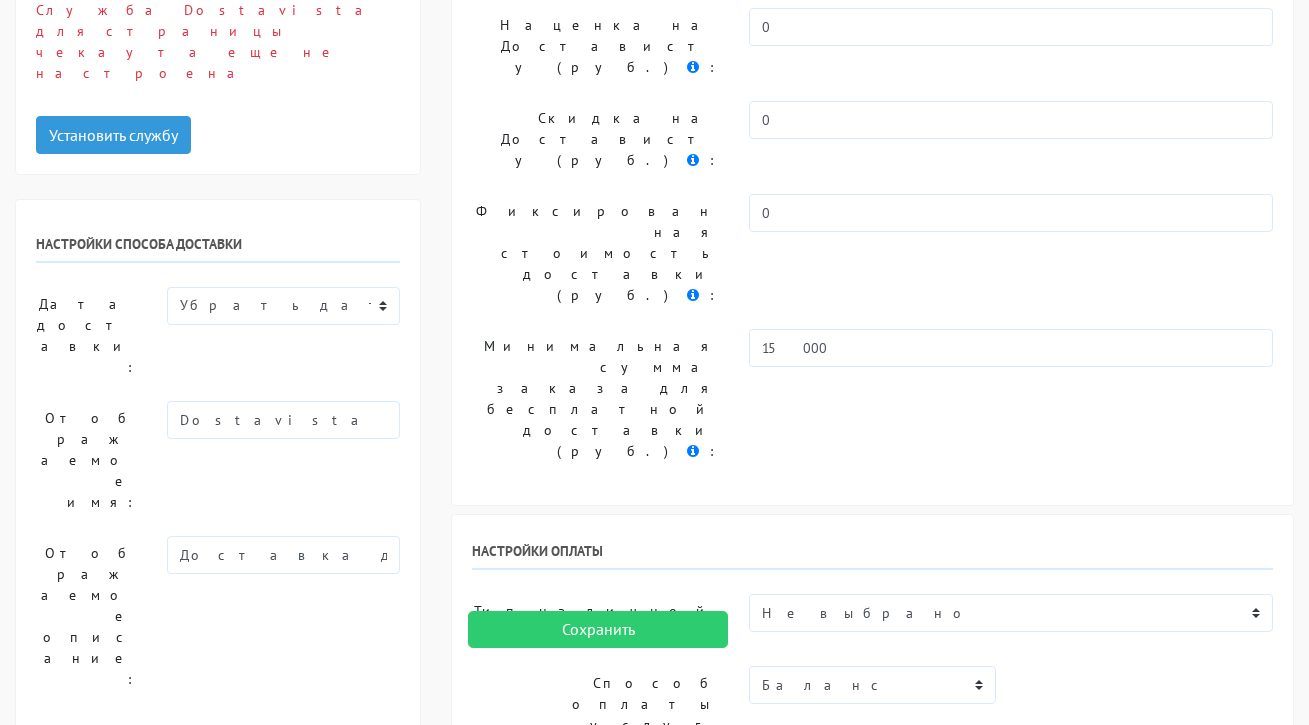 scroll, scrollTop: 0, scrollLeft: 0, axis: both 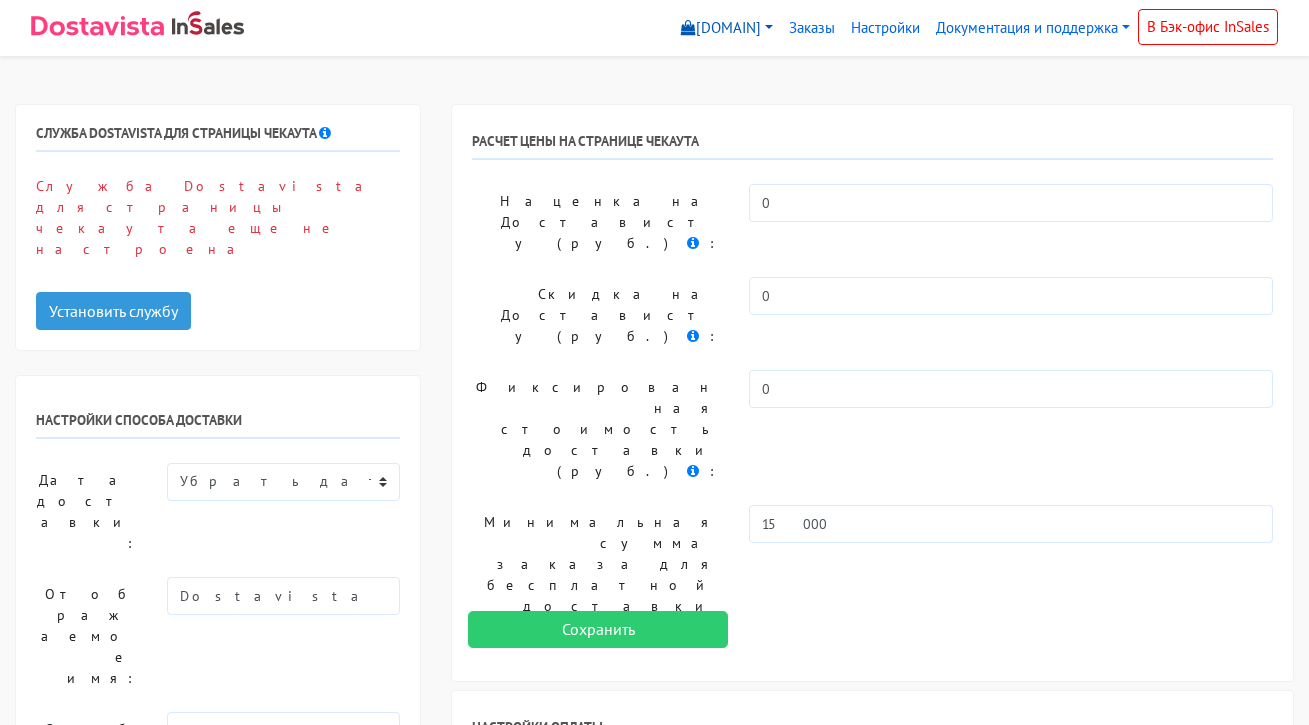 click on "myshop-bbf240.myinsales.ru" at bounding box center [727, 28] 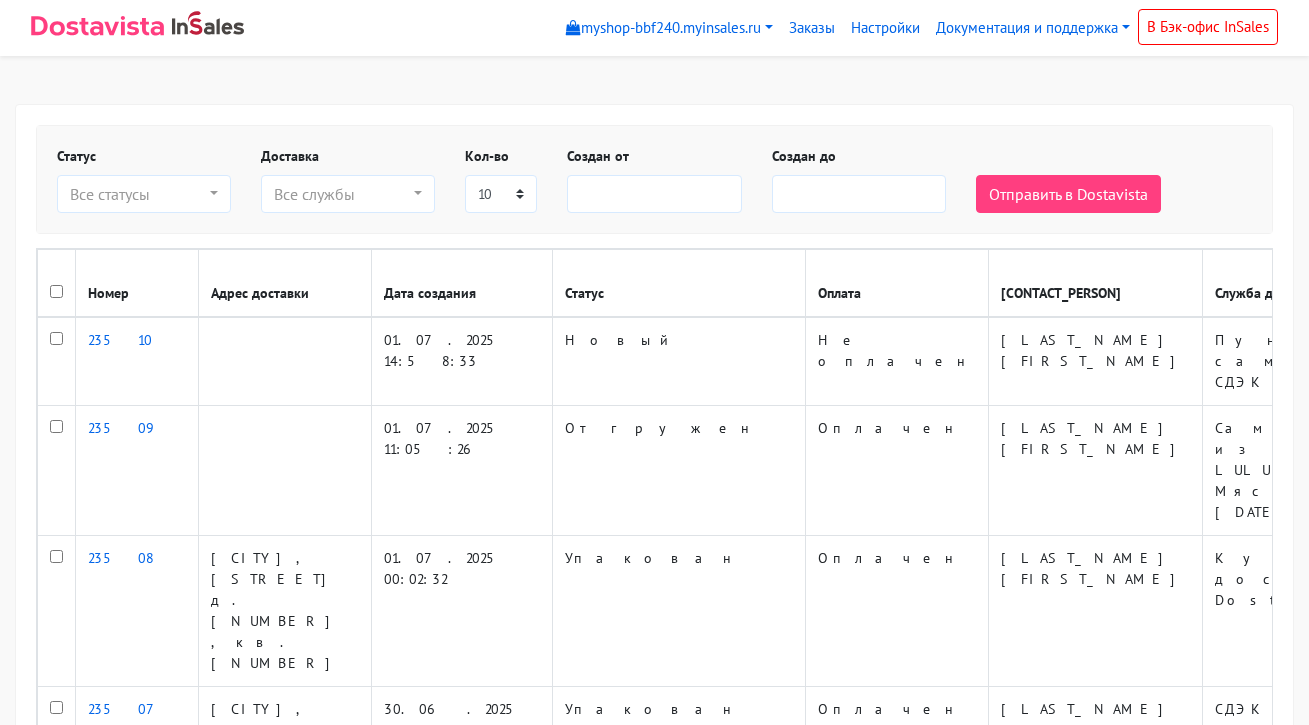 scroll, scrollTop: 0, scrollLeft: 0, axis: both 